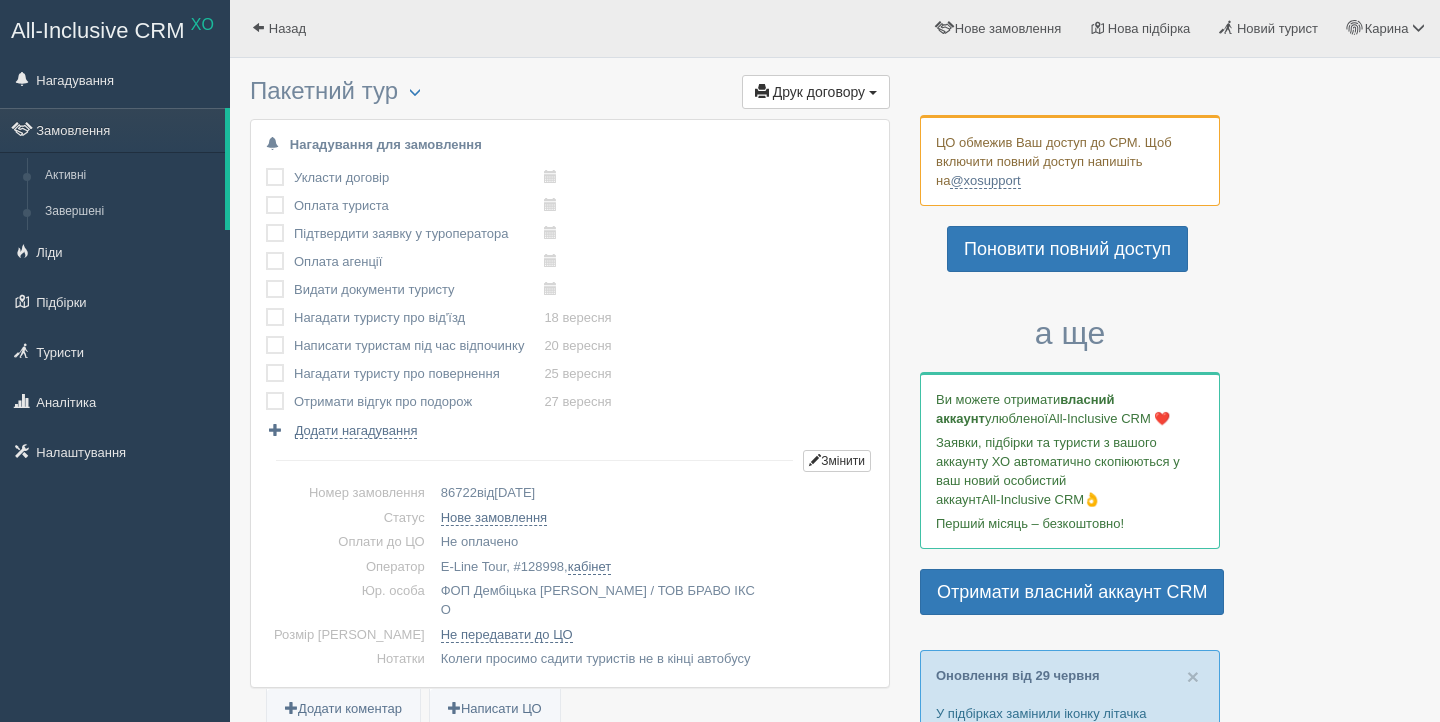 scroll, scrollTop: 0, scrollLeft: 0, axis: both 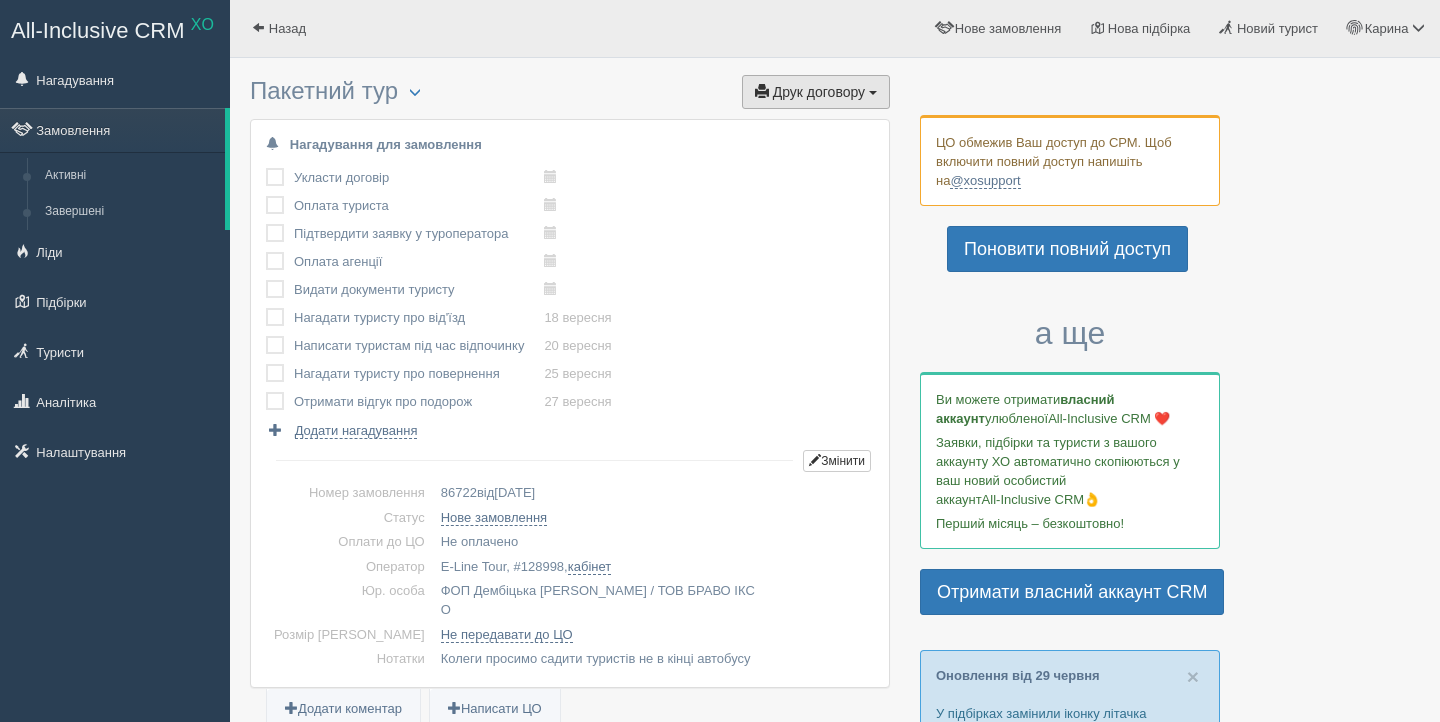 click on "Друк договору" at bounding box center (819, 92) 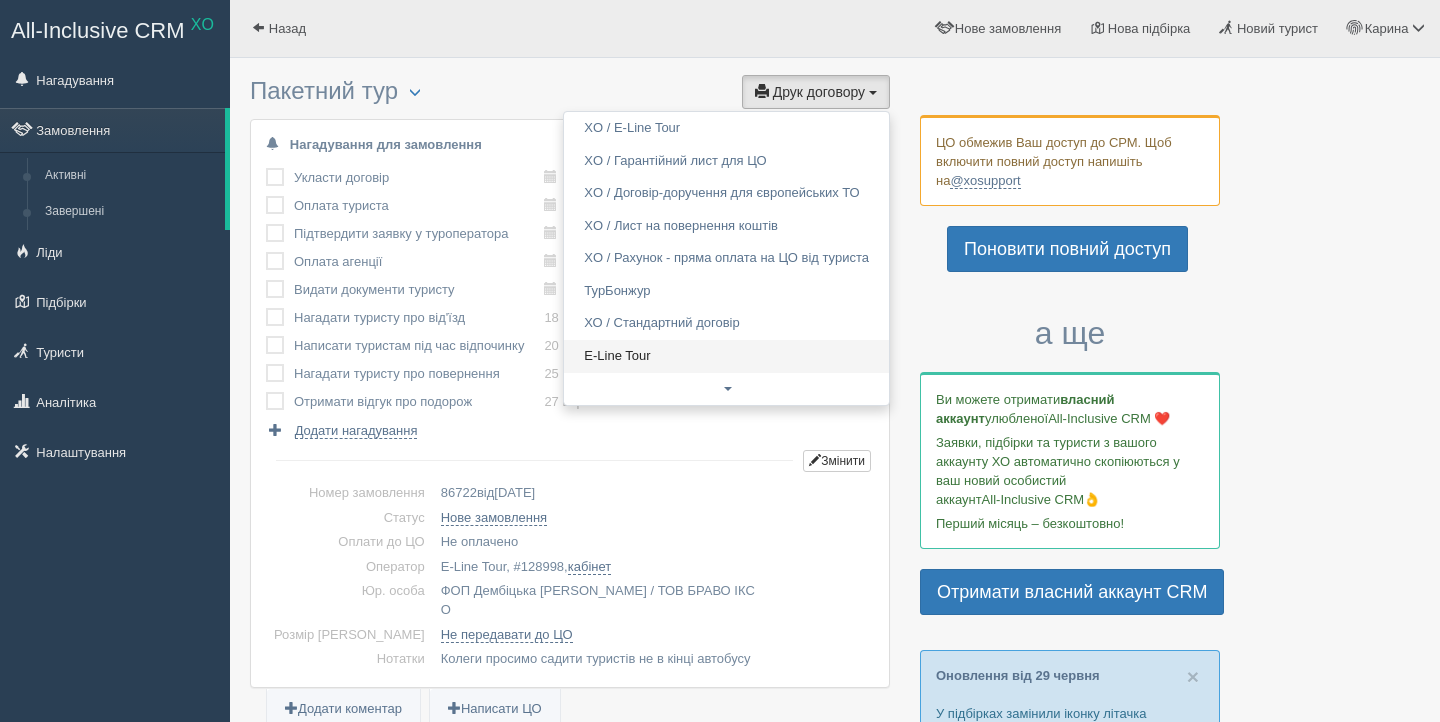 click on "E-Line Tour" at bounding box center [726, 356] 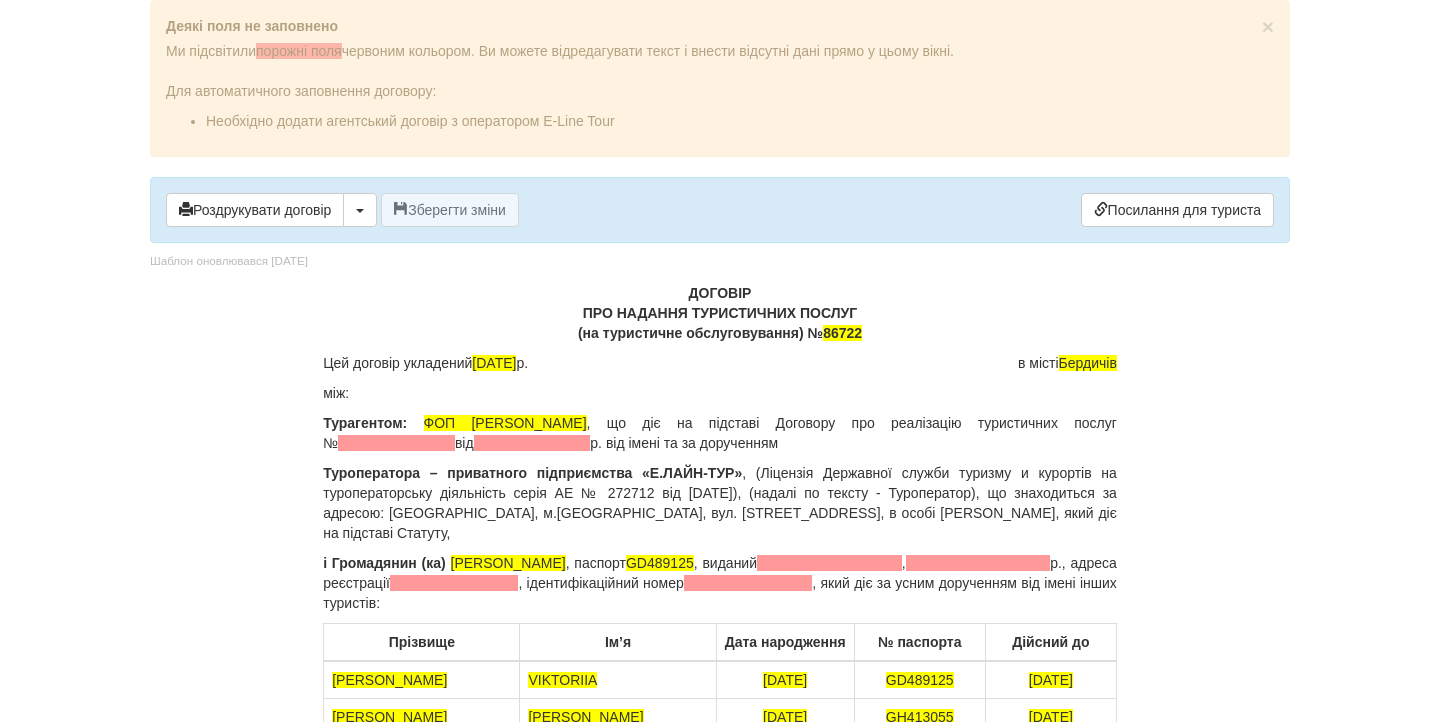 scroll, scrollTop: 0, scrollLeft: 0, axis: both 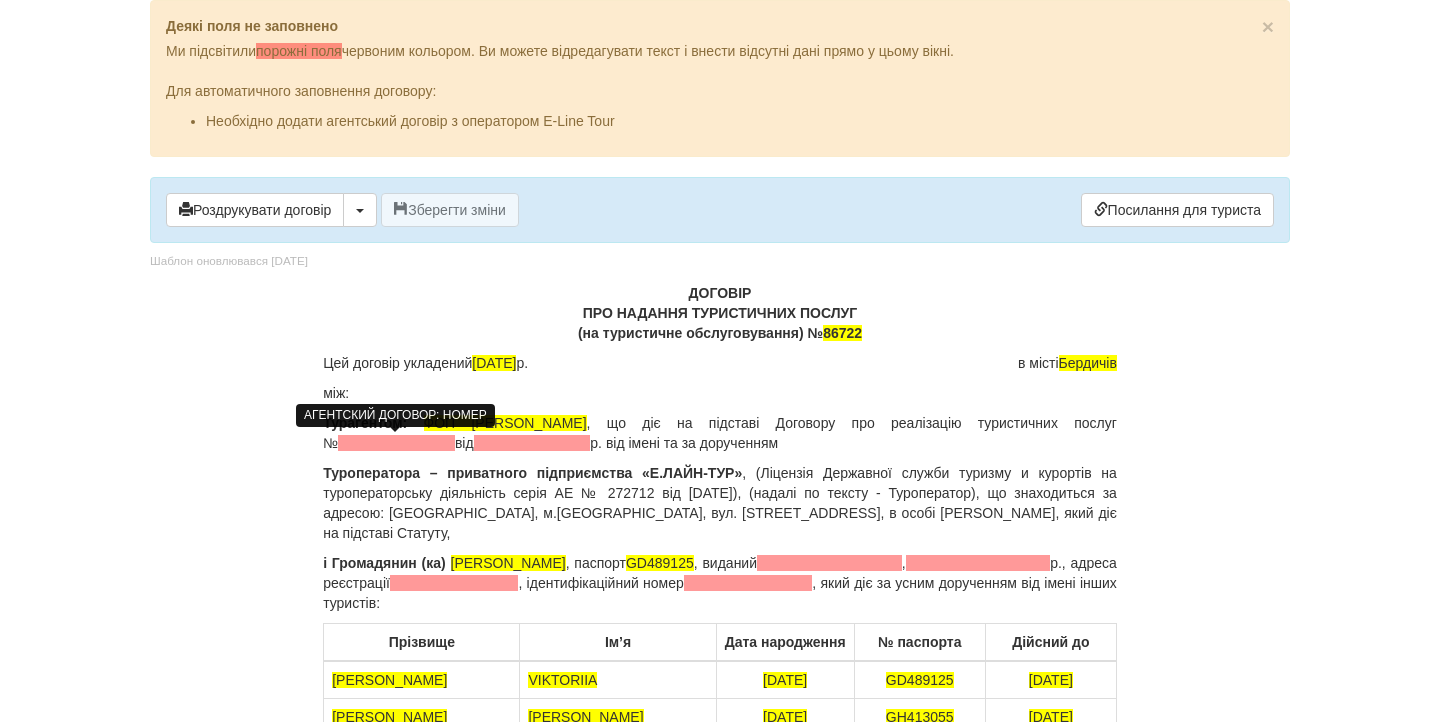 click at bounding box center (396, 443) 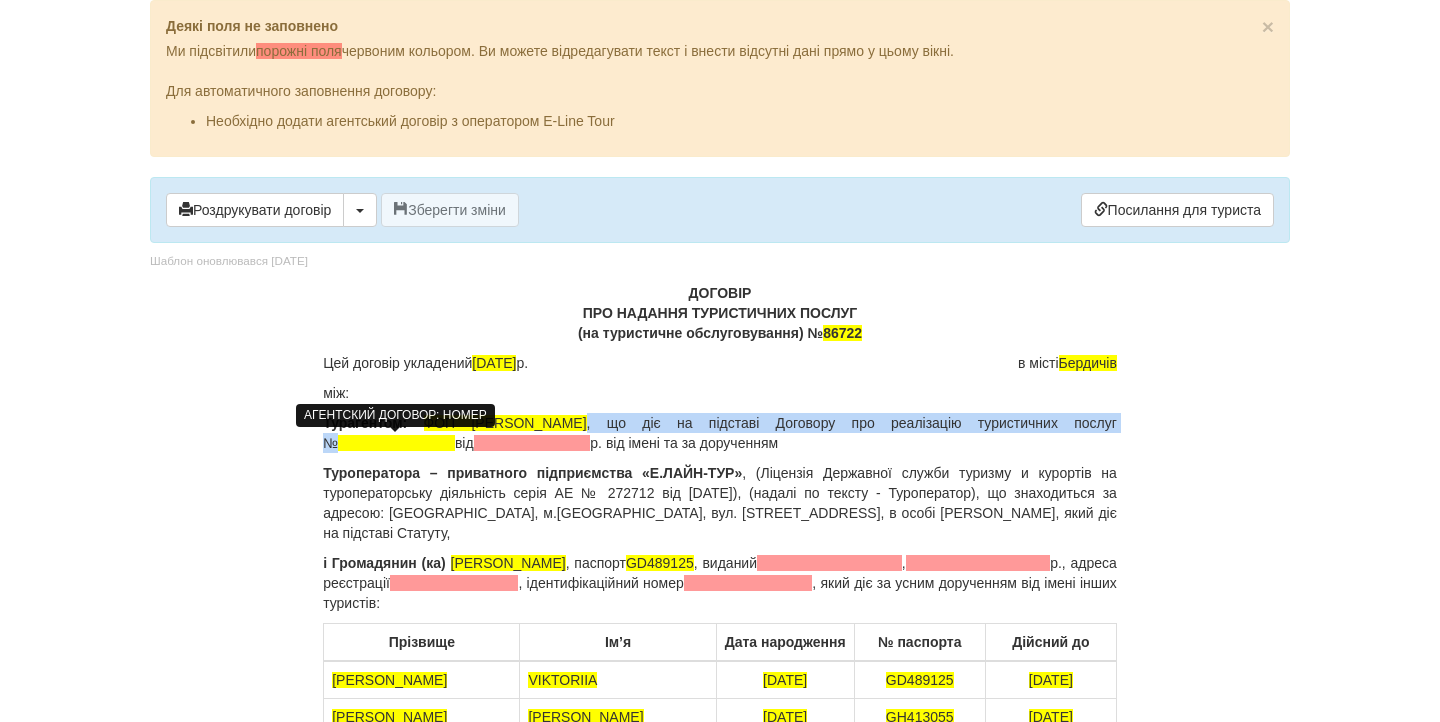 type 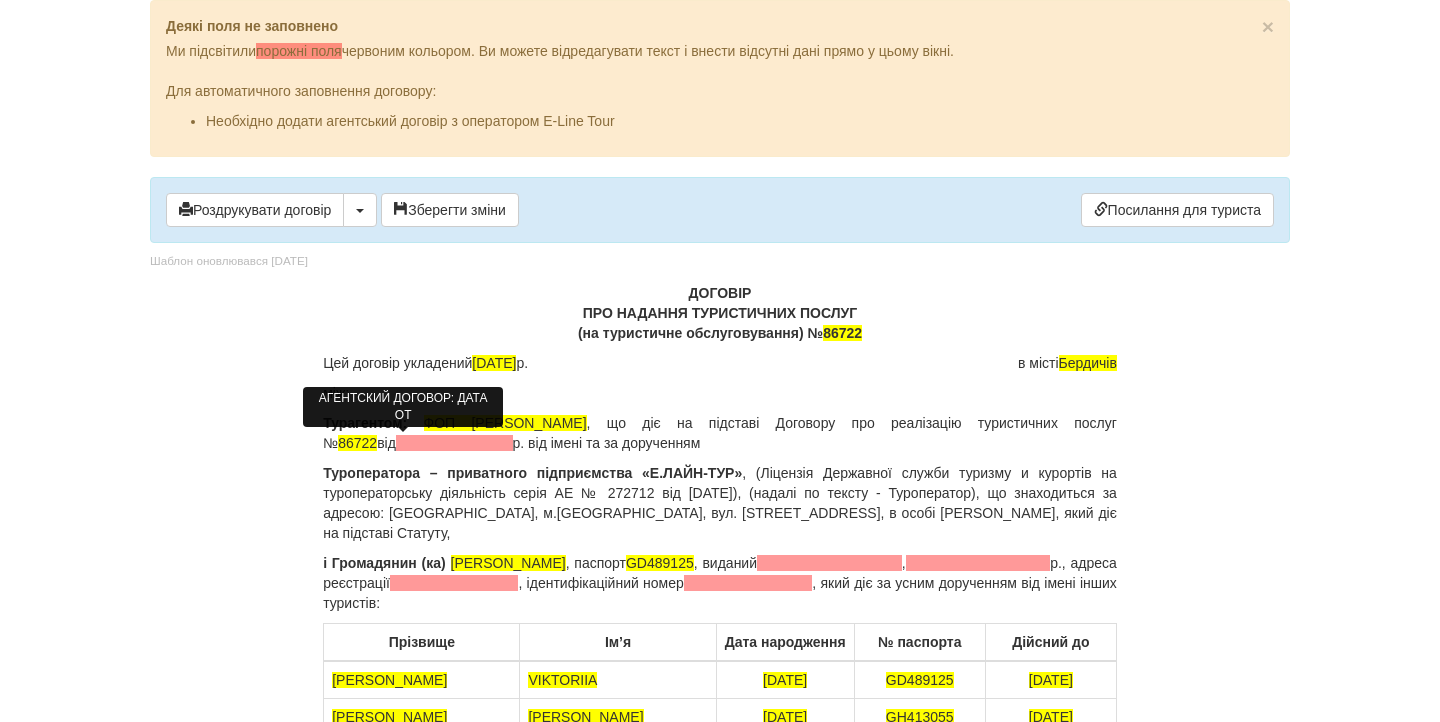 click at bounding box center (454, 443) 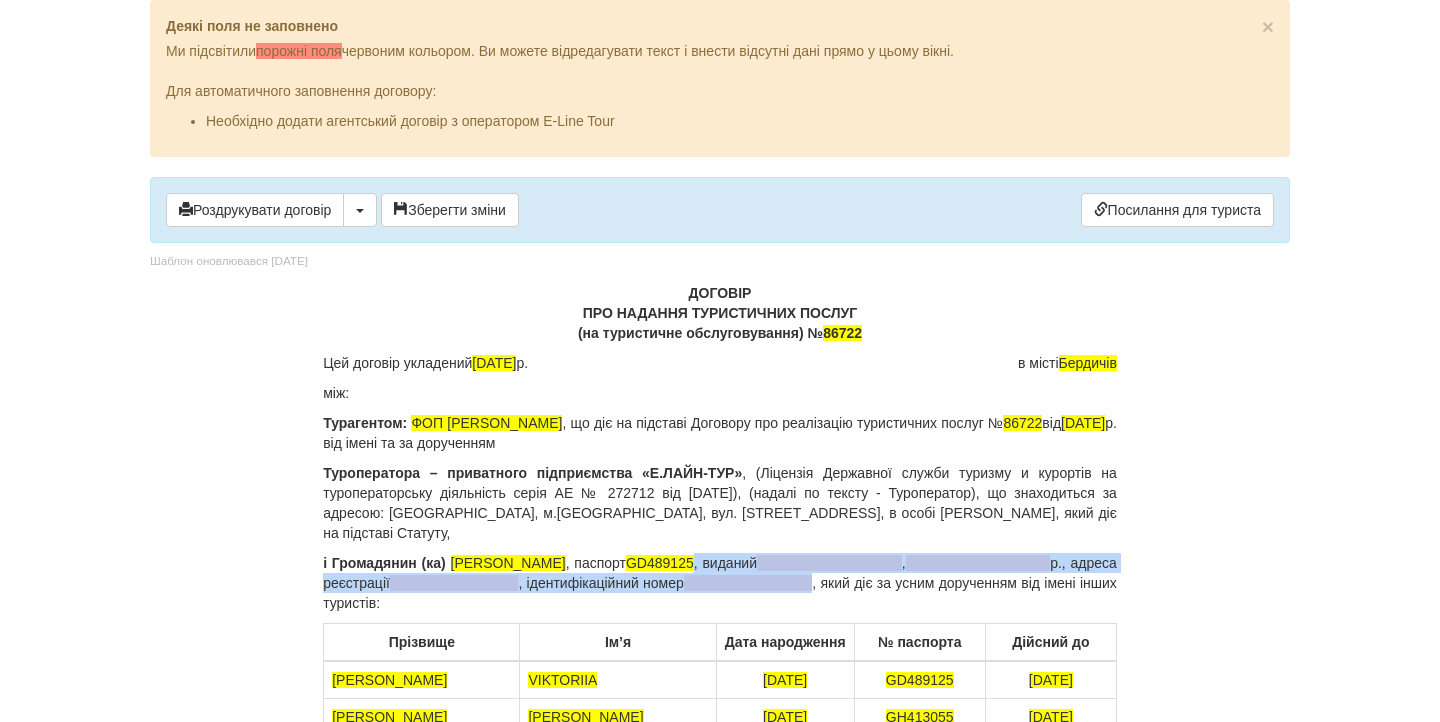 drag, startPoint x: 756, startPoint y: 563, endPoint x: 879, endPoint y: 579, distance: 124.036285 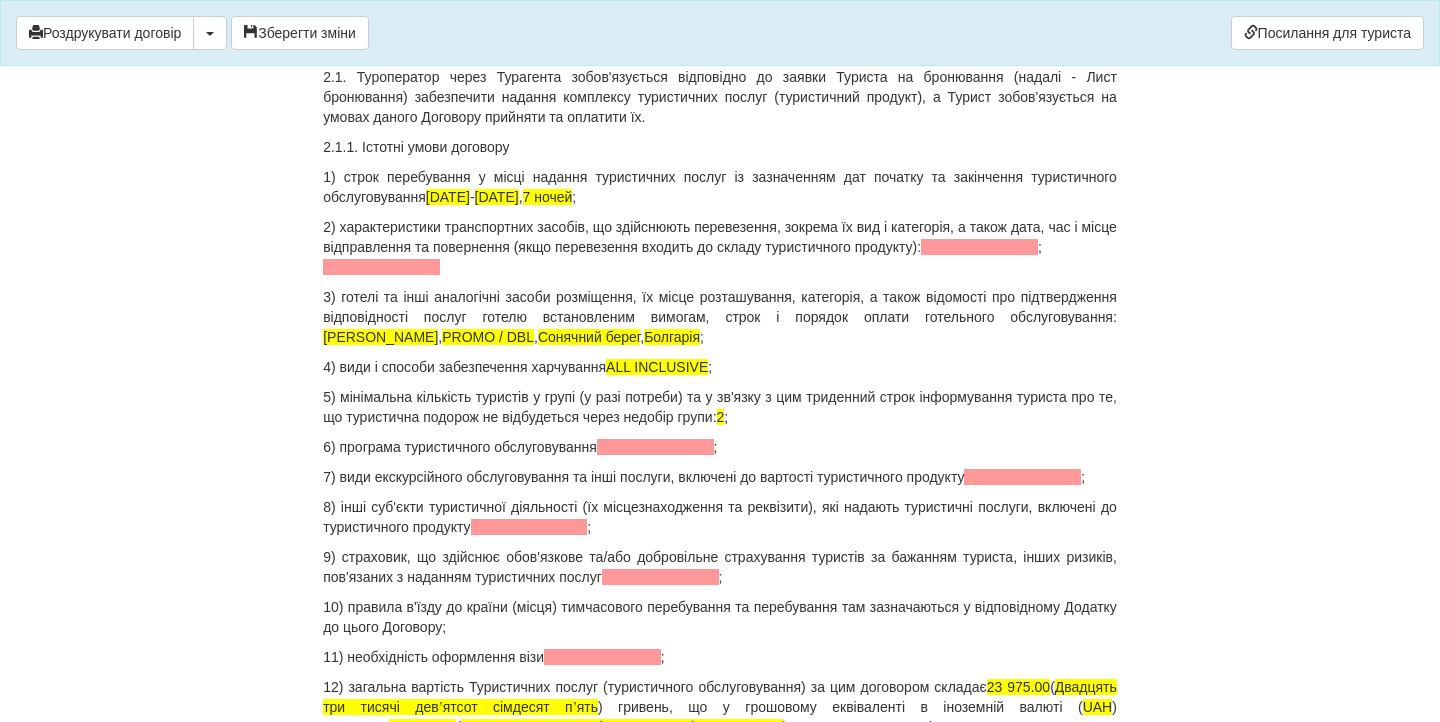 scroll, scrollTop: 2082, scrollLeft: 0, axis: vertical 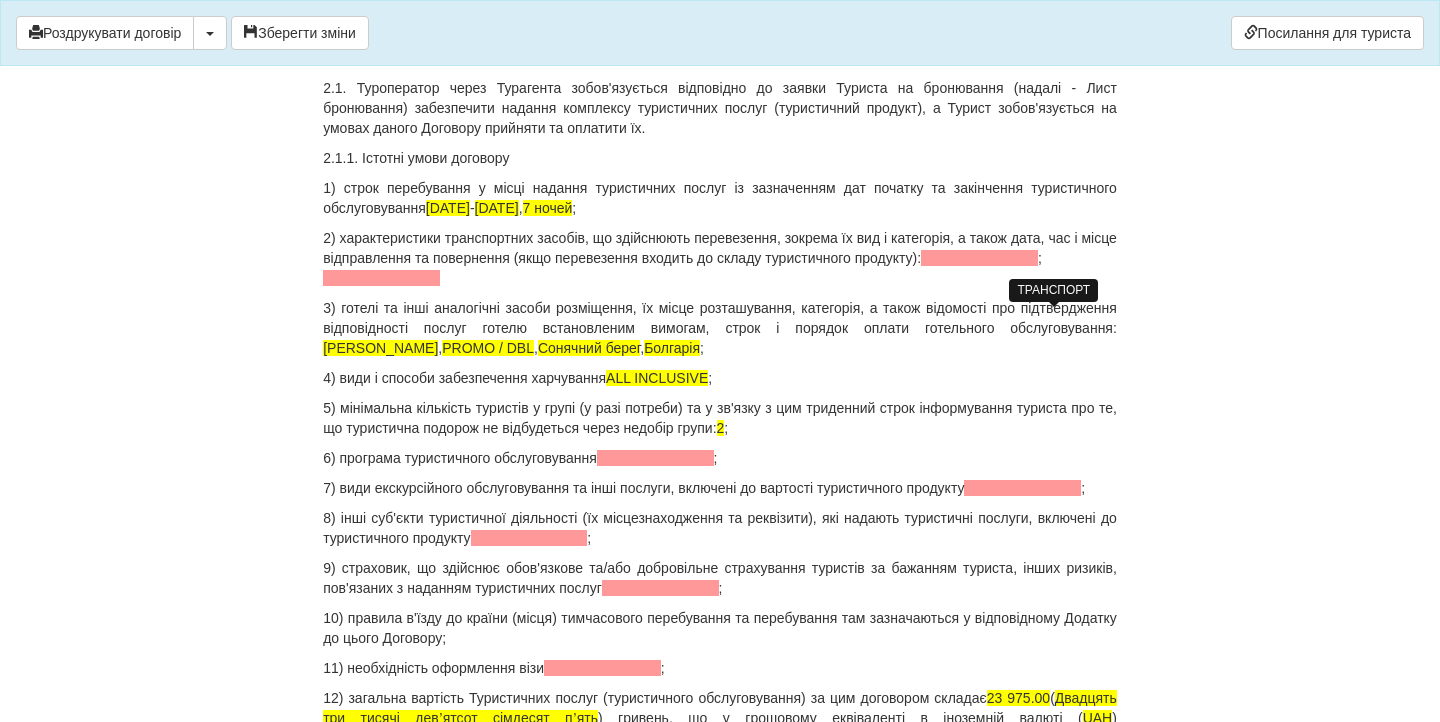 click at bounding box center [979, 258] 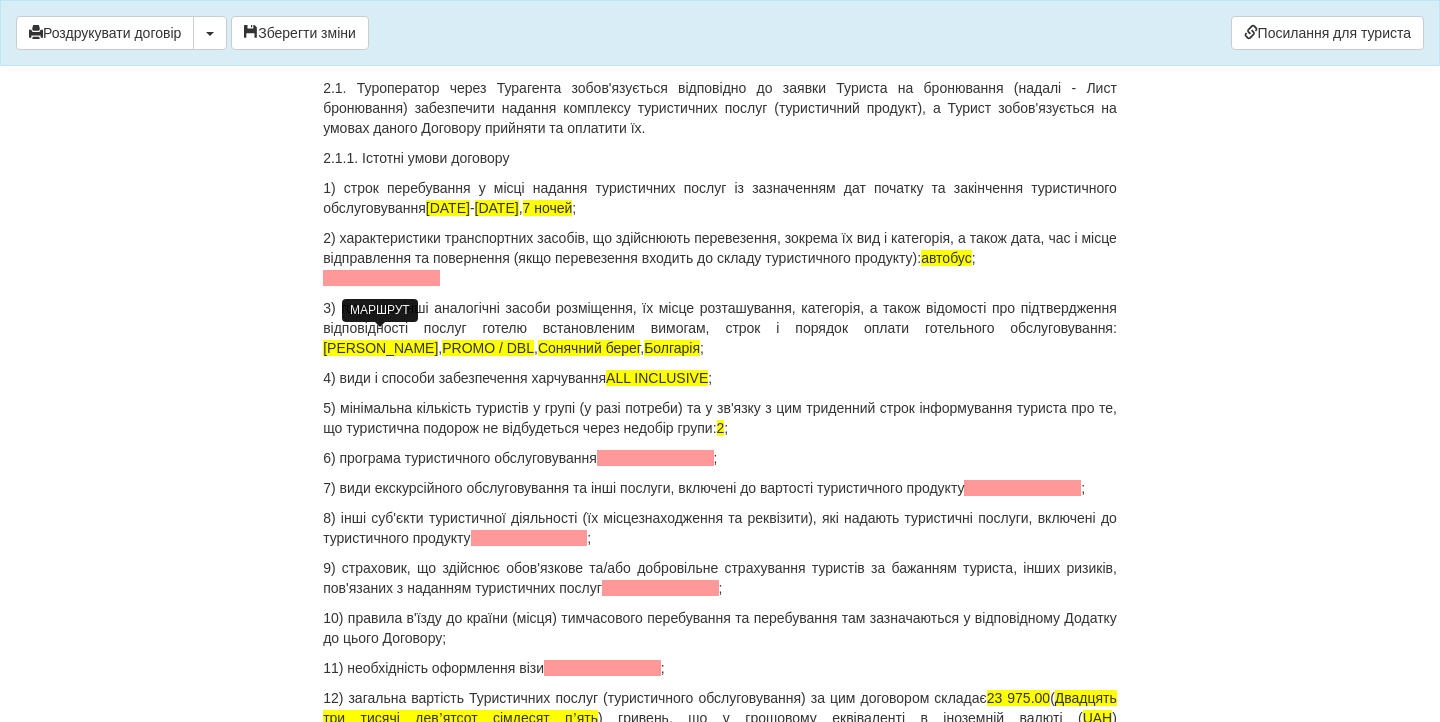 click at bounding box center [381, 278] 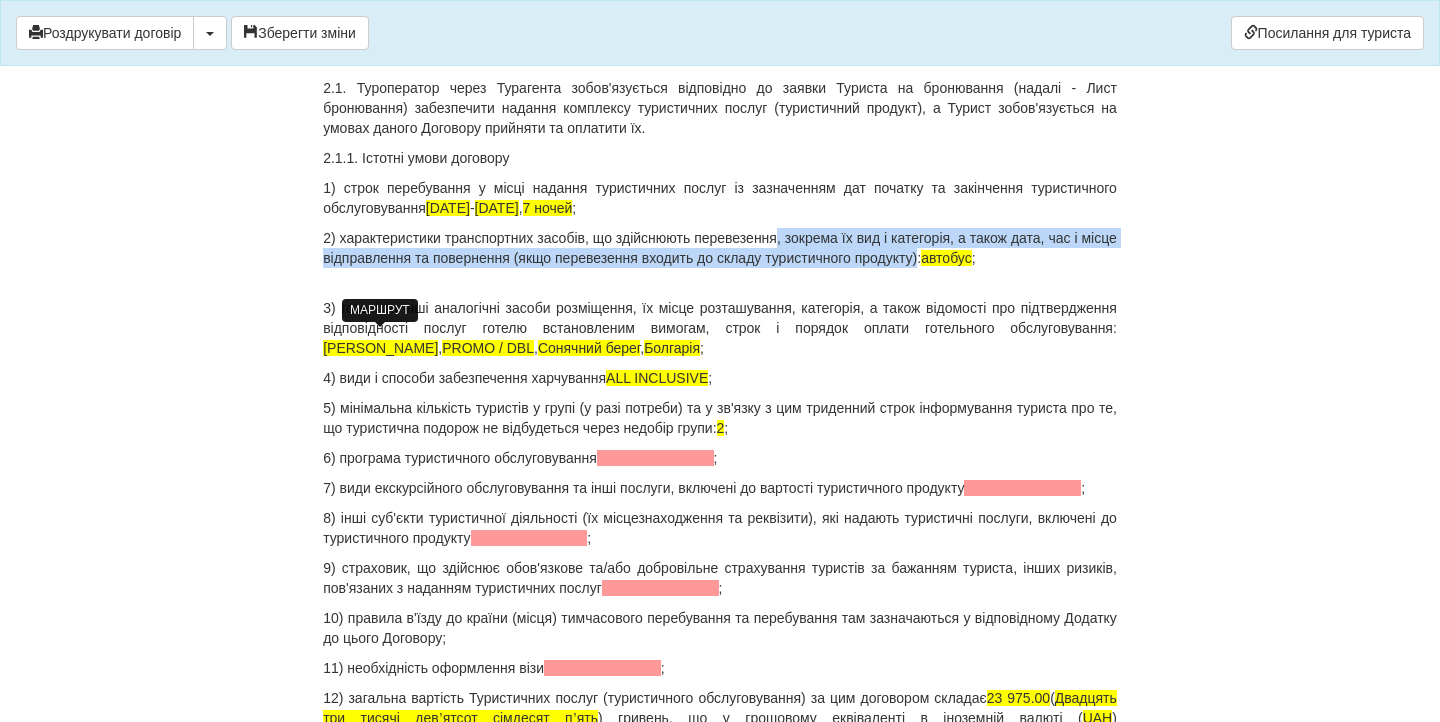 drag, startPoint x: 800, startPoint y: 302, endPoint x: 987, endPoint y: 322, distance: 188.06648 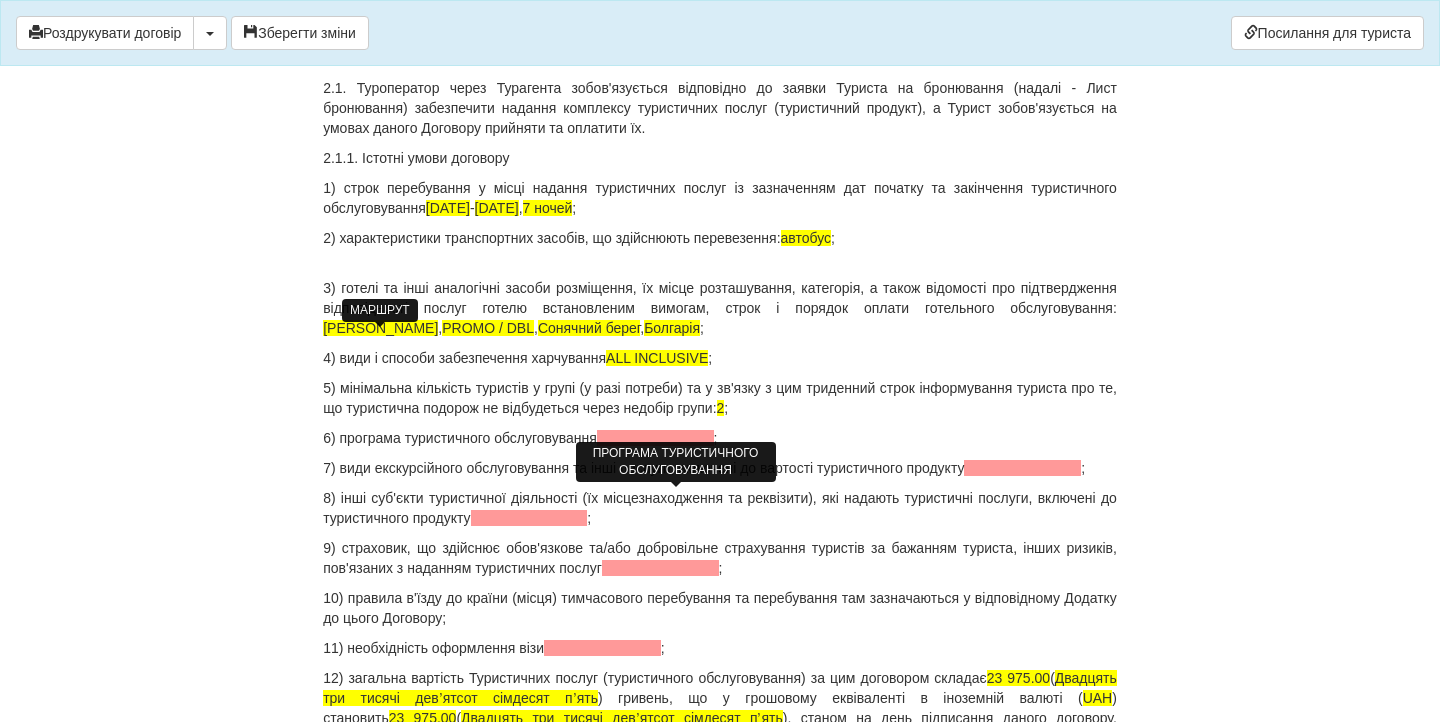 click at bounding box center (655, 438) 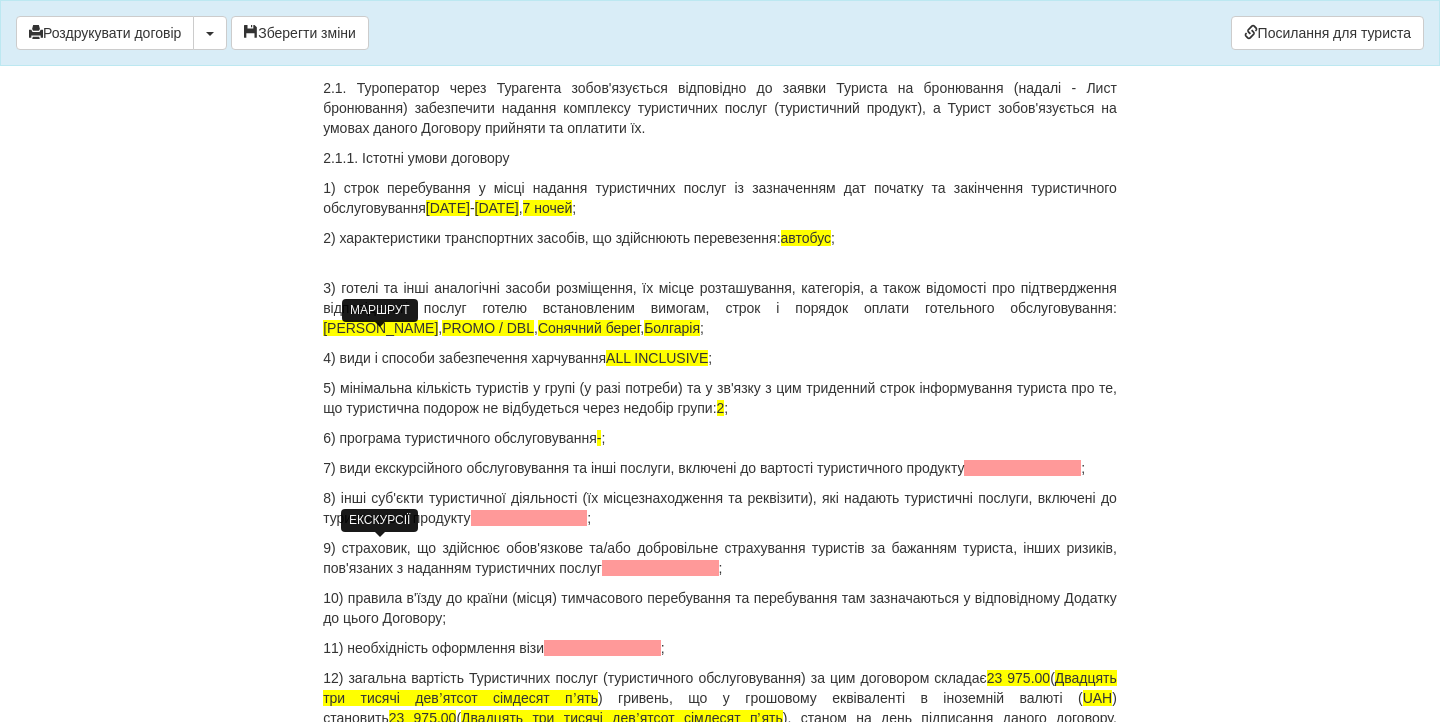 click at bounding box center [1022, 468] 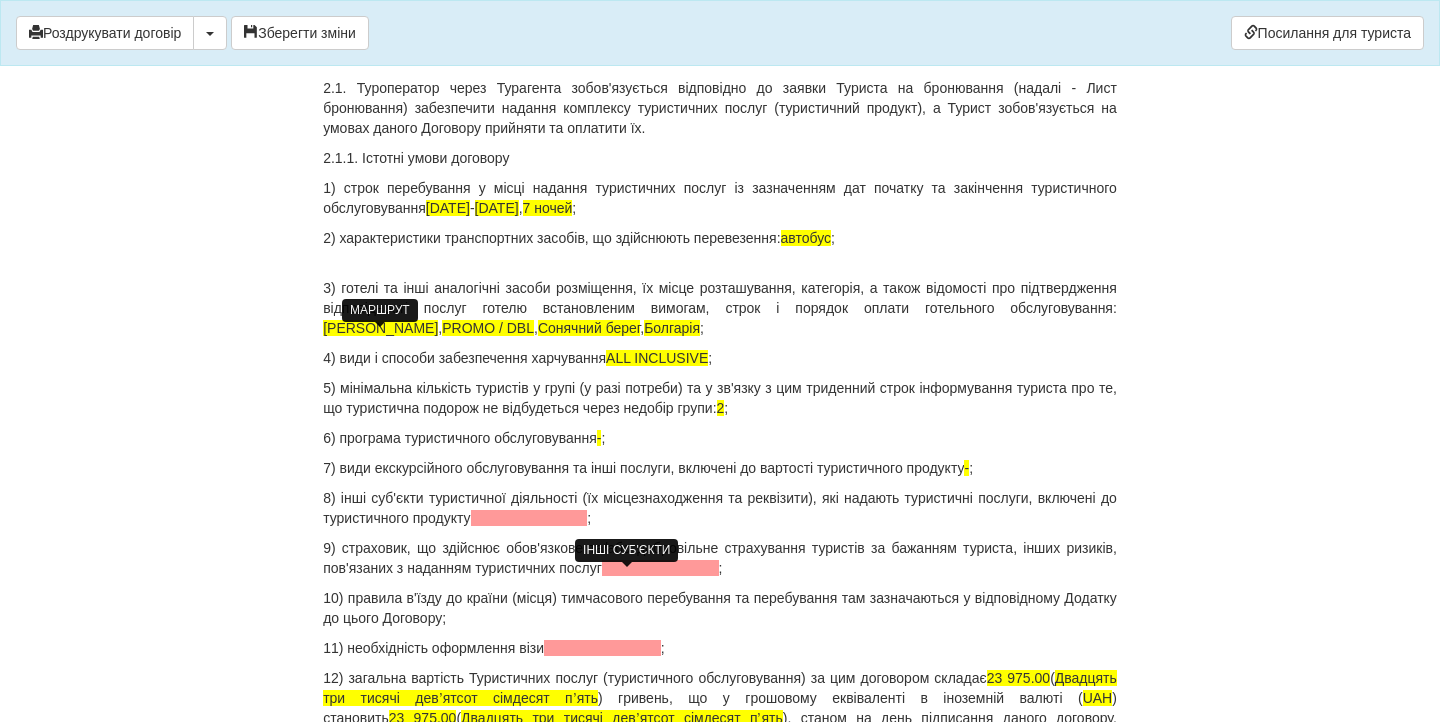click at bounding box center (529, 518) 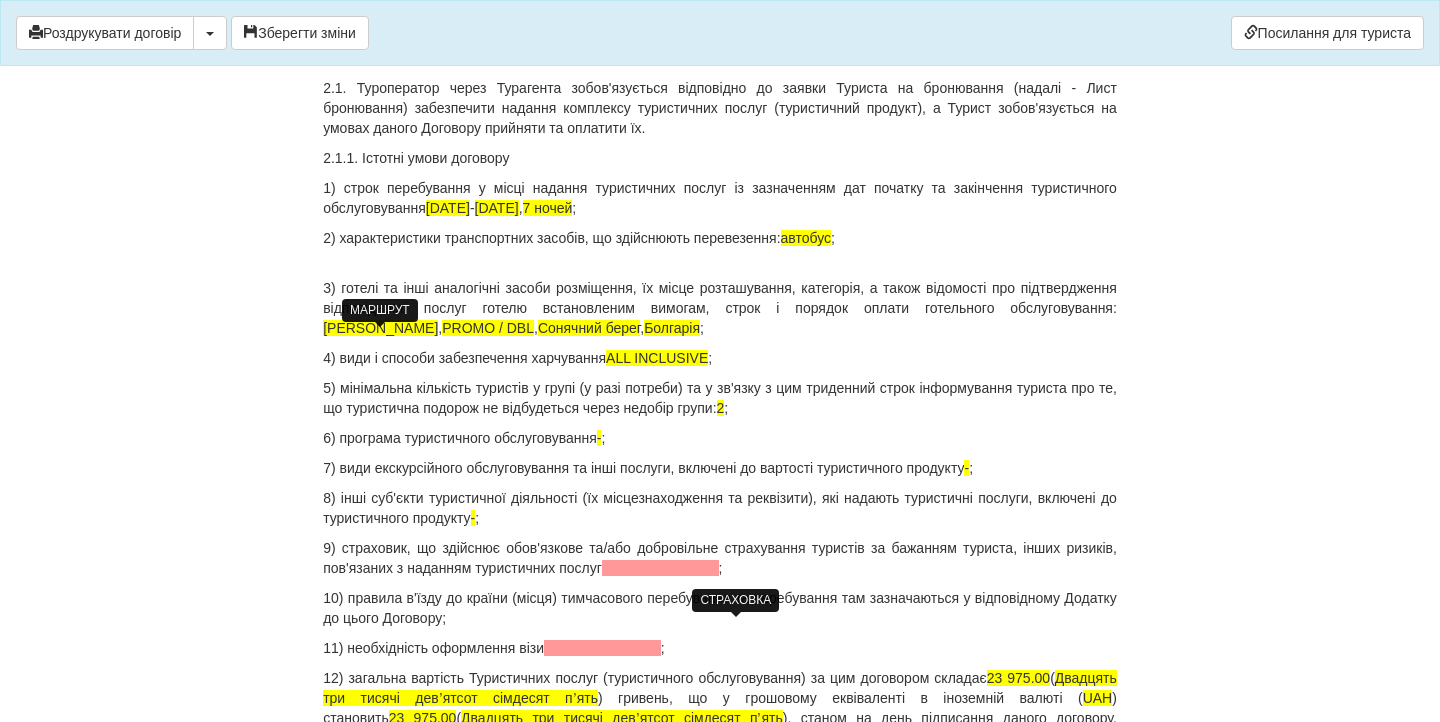click at bounding box center [660, 568] 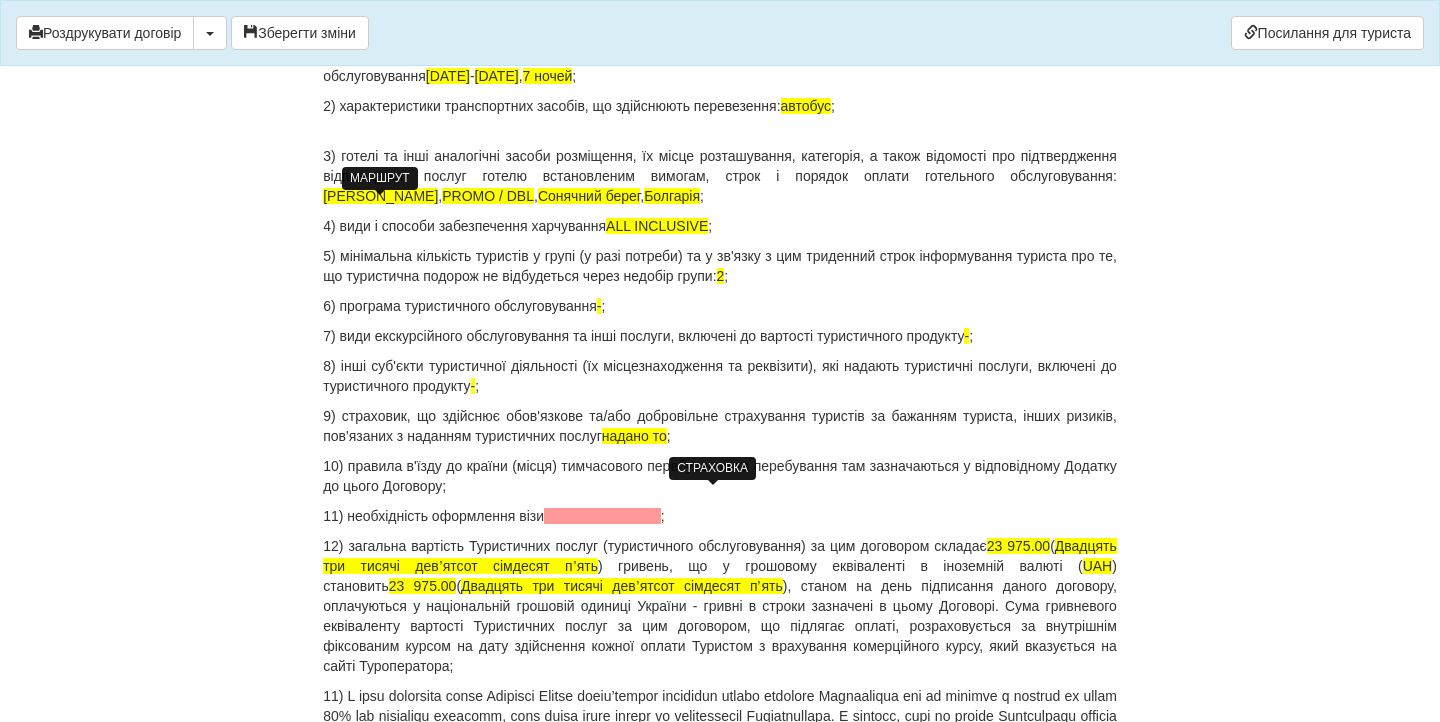 scroll, scrollTop: 2224, scrollLeft: 0, axis: vertical 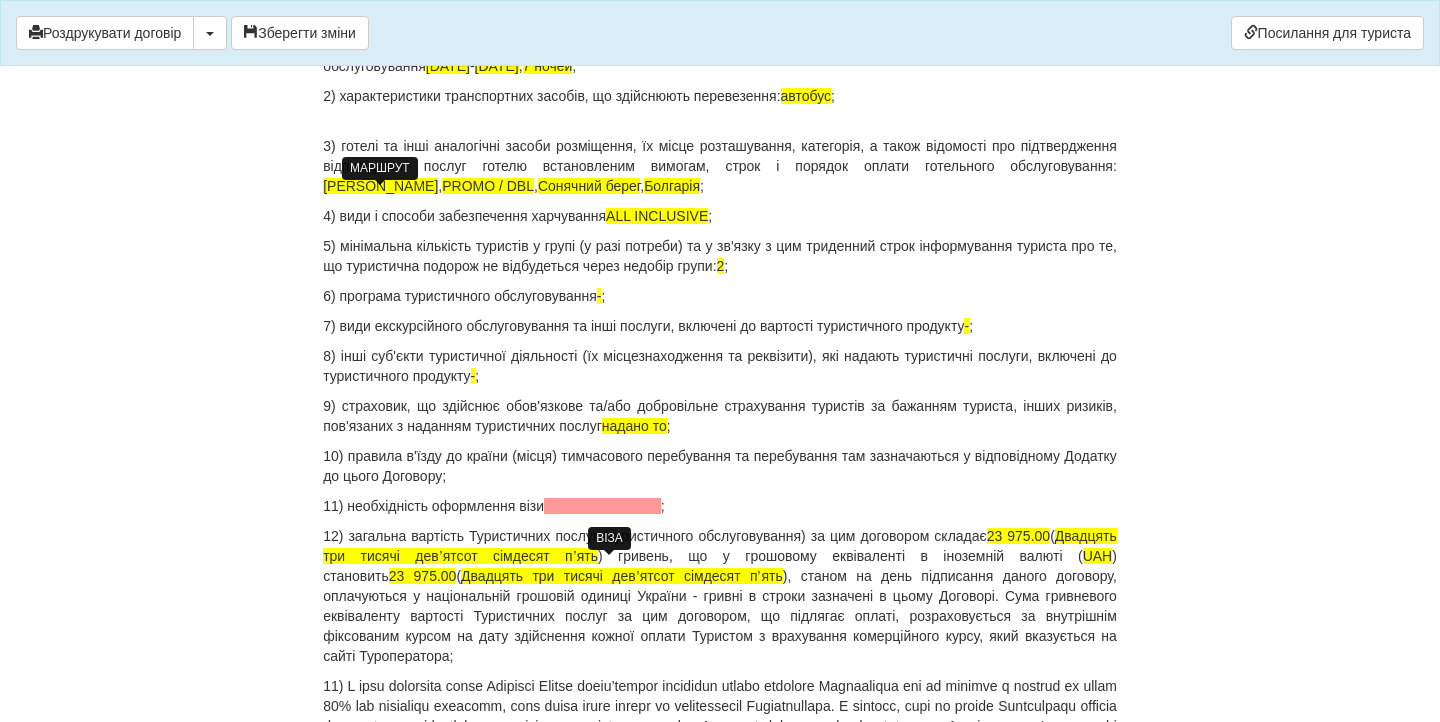 click at bounding box center (602, 506) 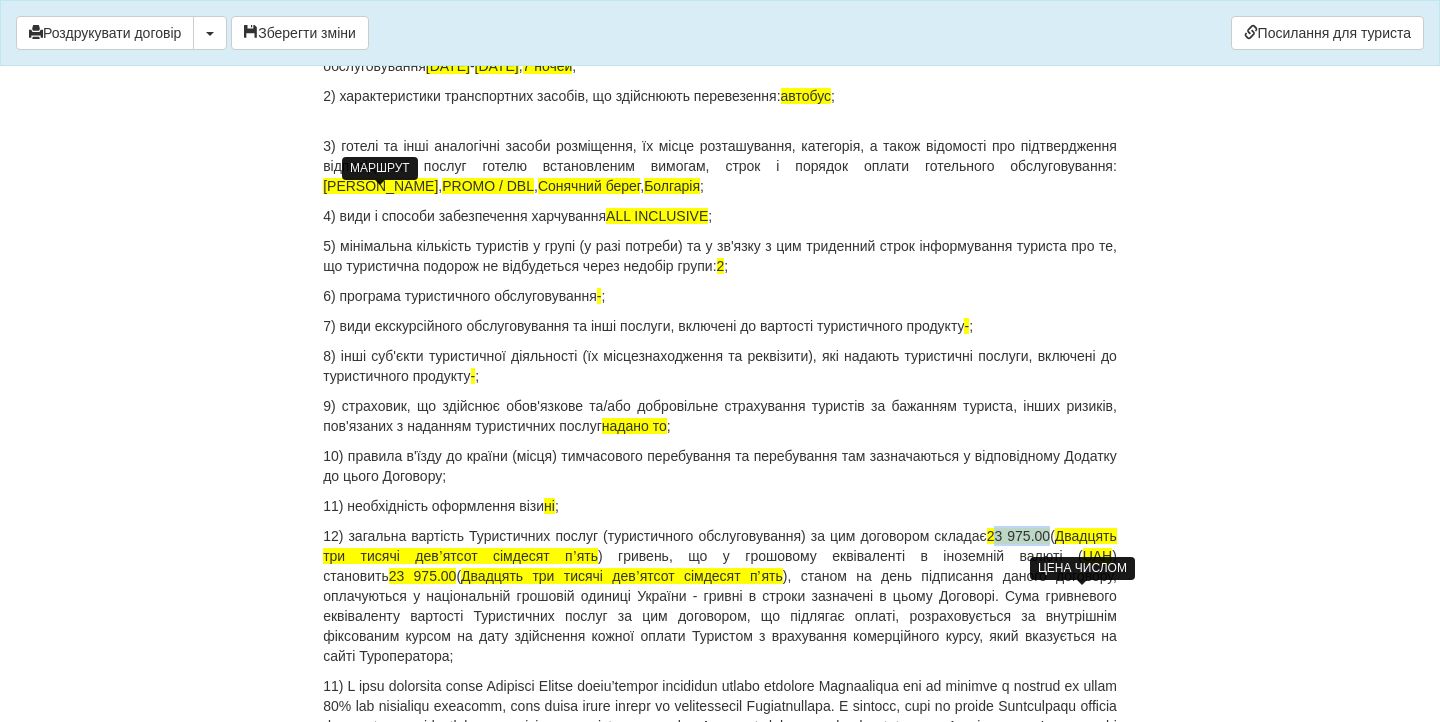 drag, startPoint x: 1056, startPoint y: 591, endPoint x: 1115, endPoint y: 587, distance: 59.135437 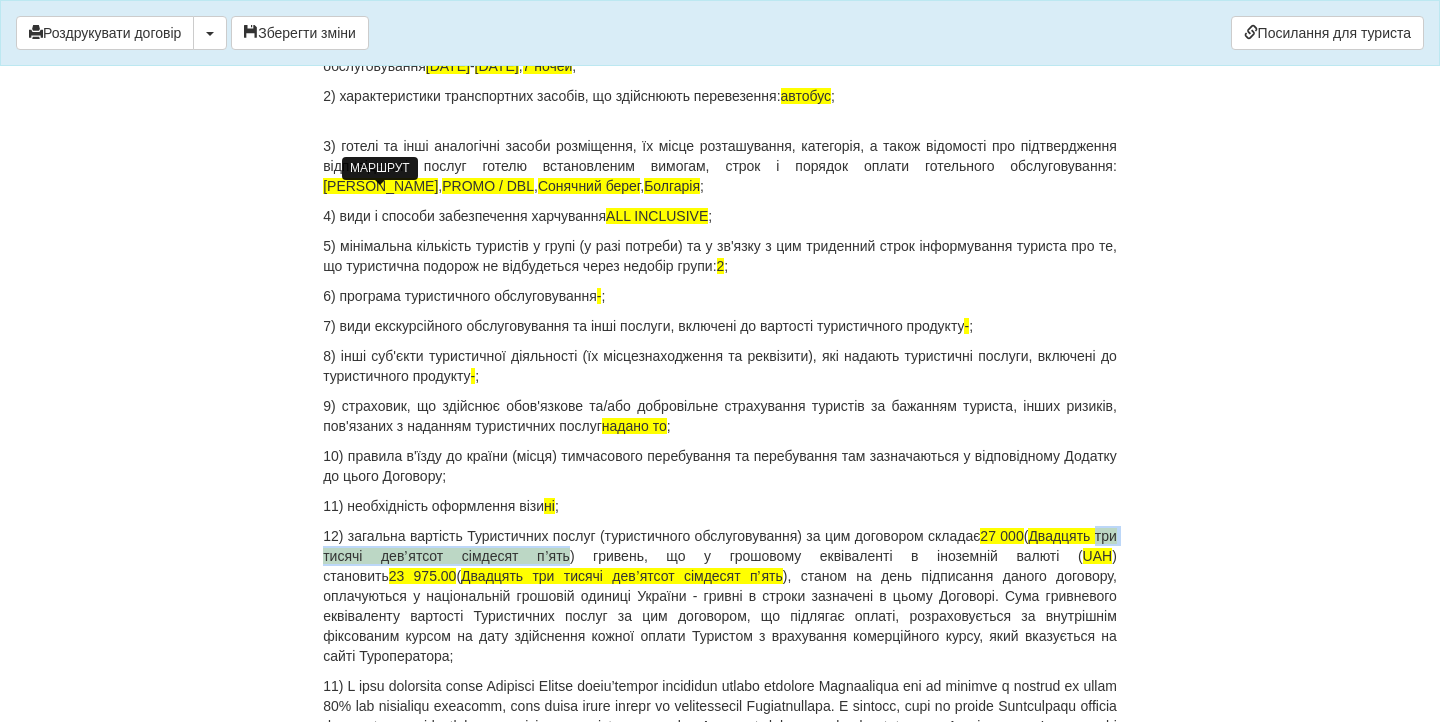 drag, startPoint x: 399, startPoint y: 616, endPoint x: 651, endPoint y: 614, distance: 252.00793 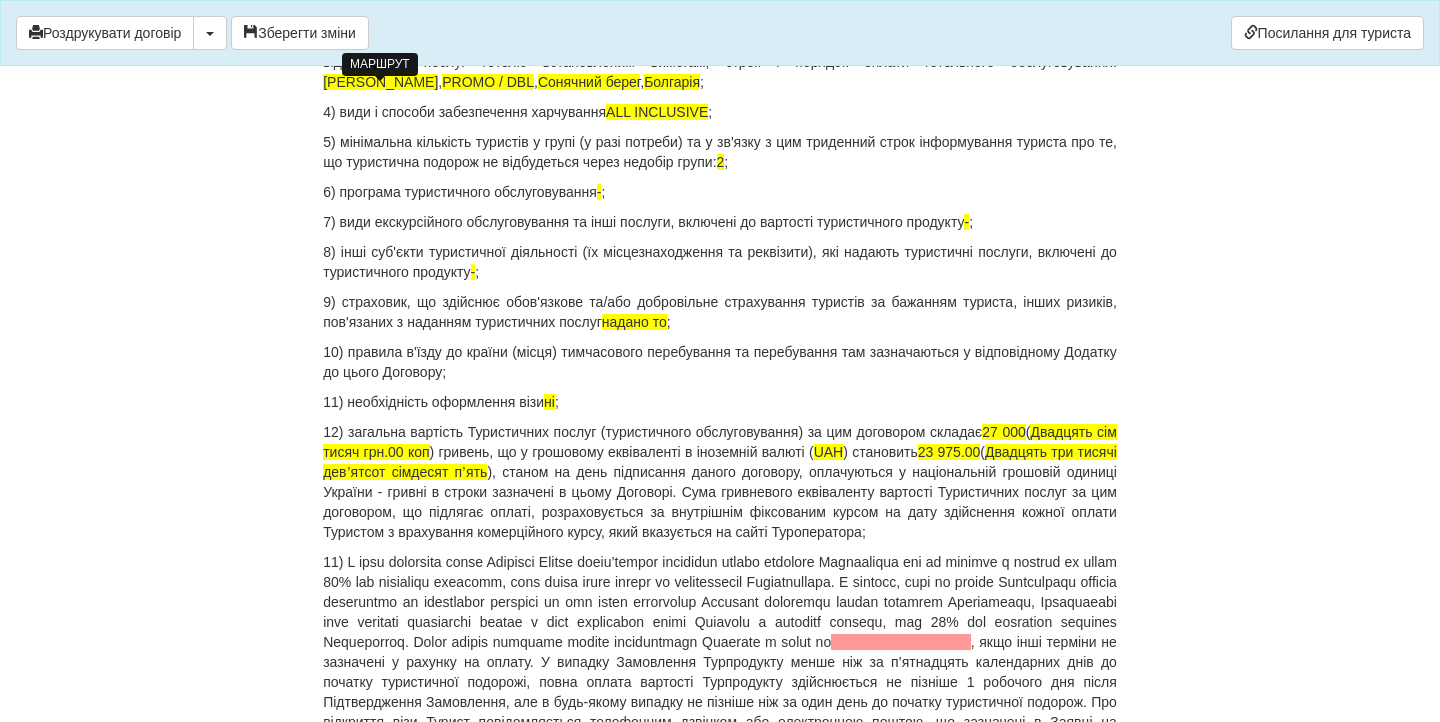 scroll, scrollTop: 2329, scrollLeft: 0, axis: vertical 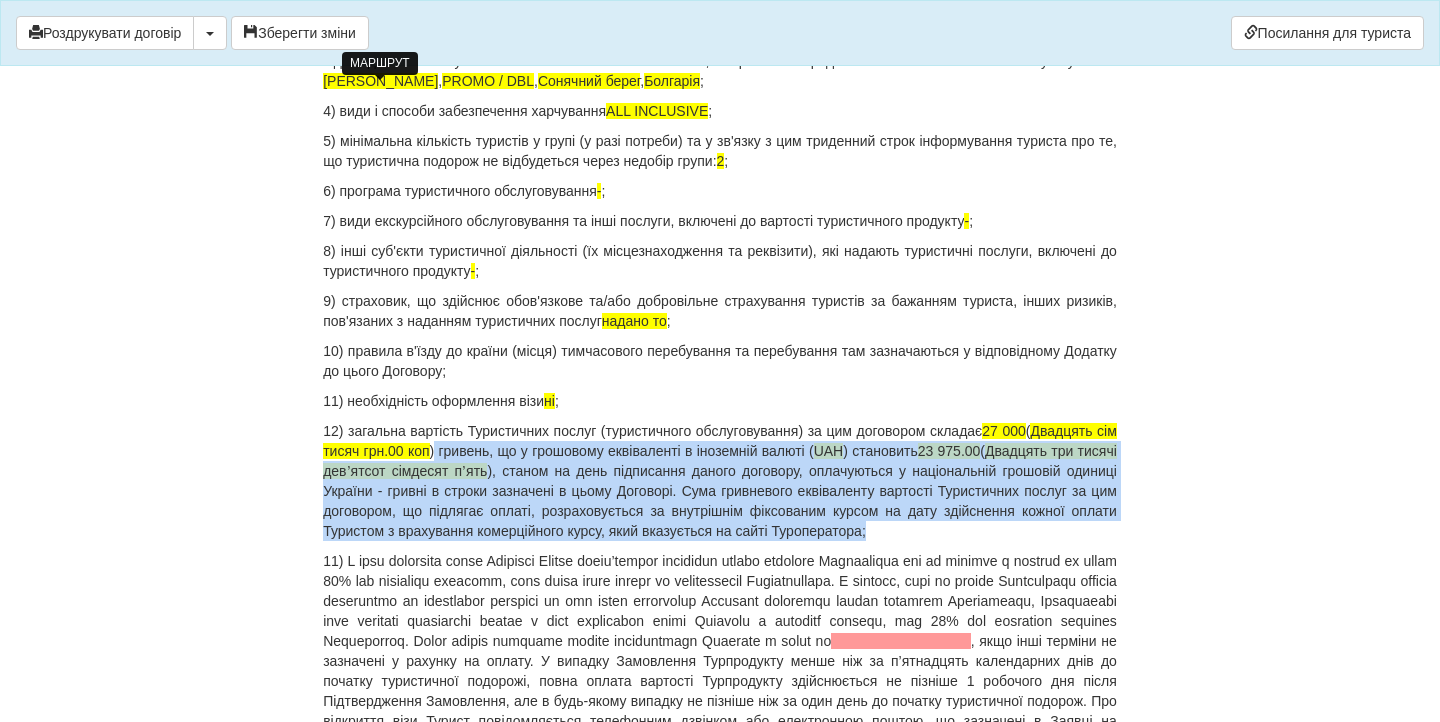 drag, startPoint x: 542, startPoint y: 513, endPoint x: 610, endPoint y: 604, distance: 113.600174 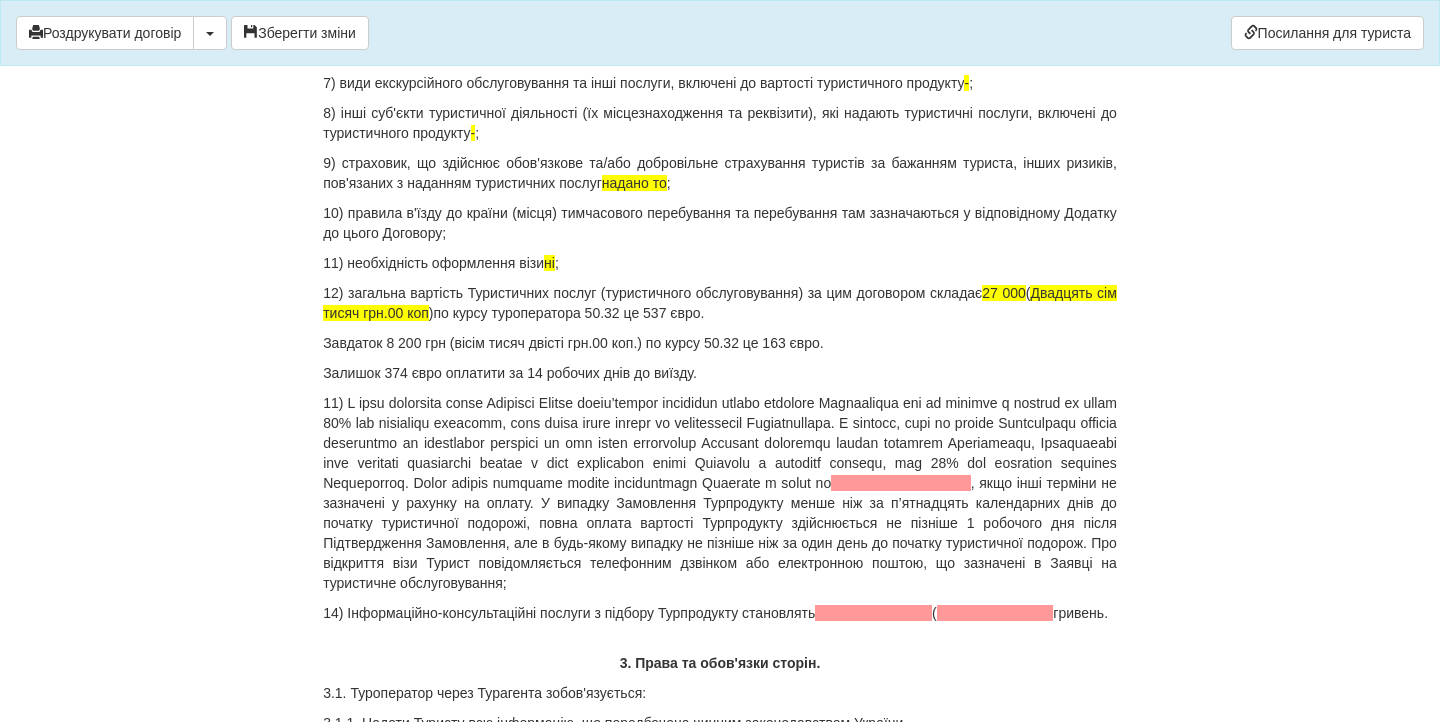 scroll, scrollTop: 2469, scrollLeft: 0, axis: vertical 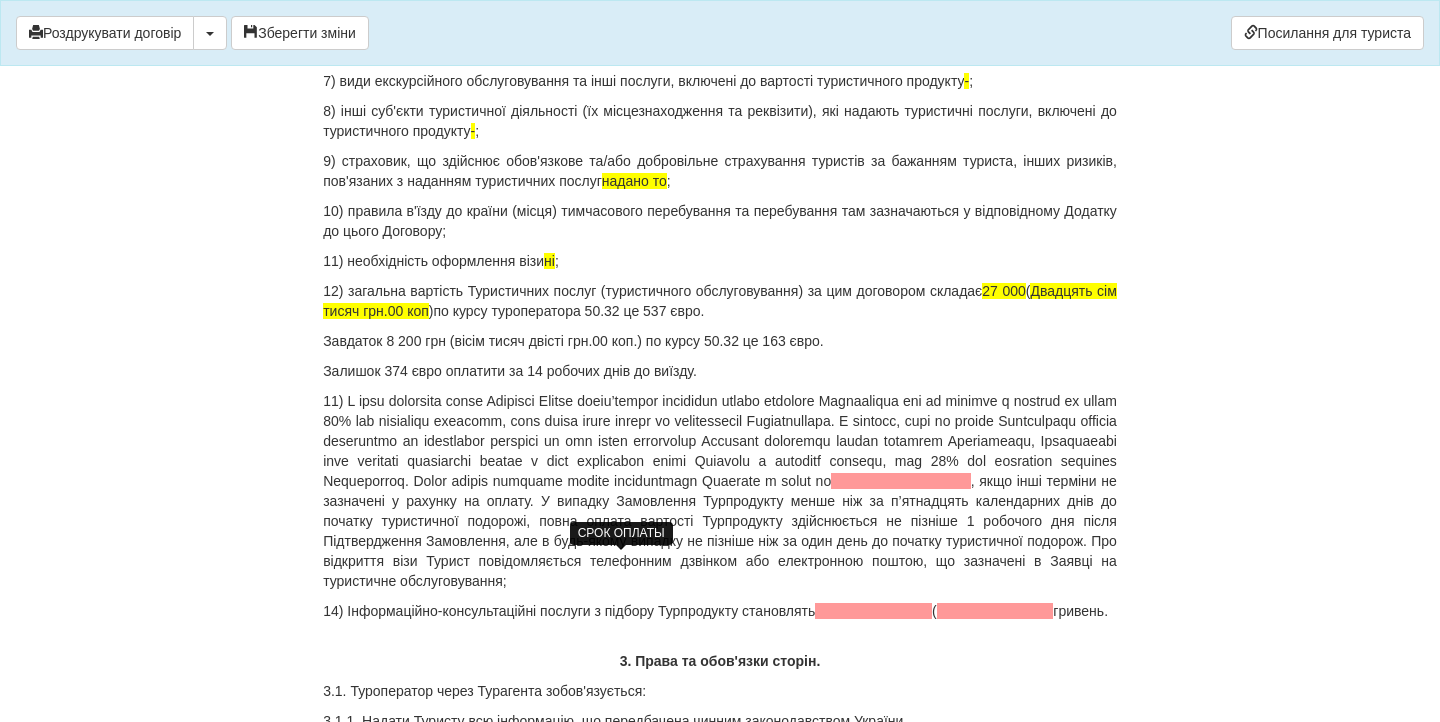 click at bounding box center [901, 481] 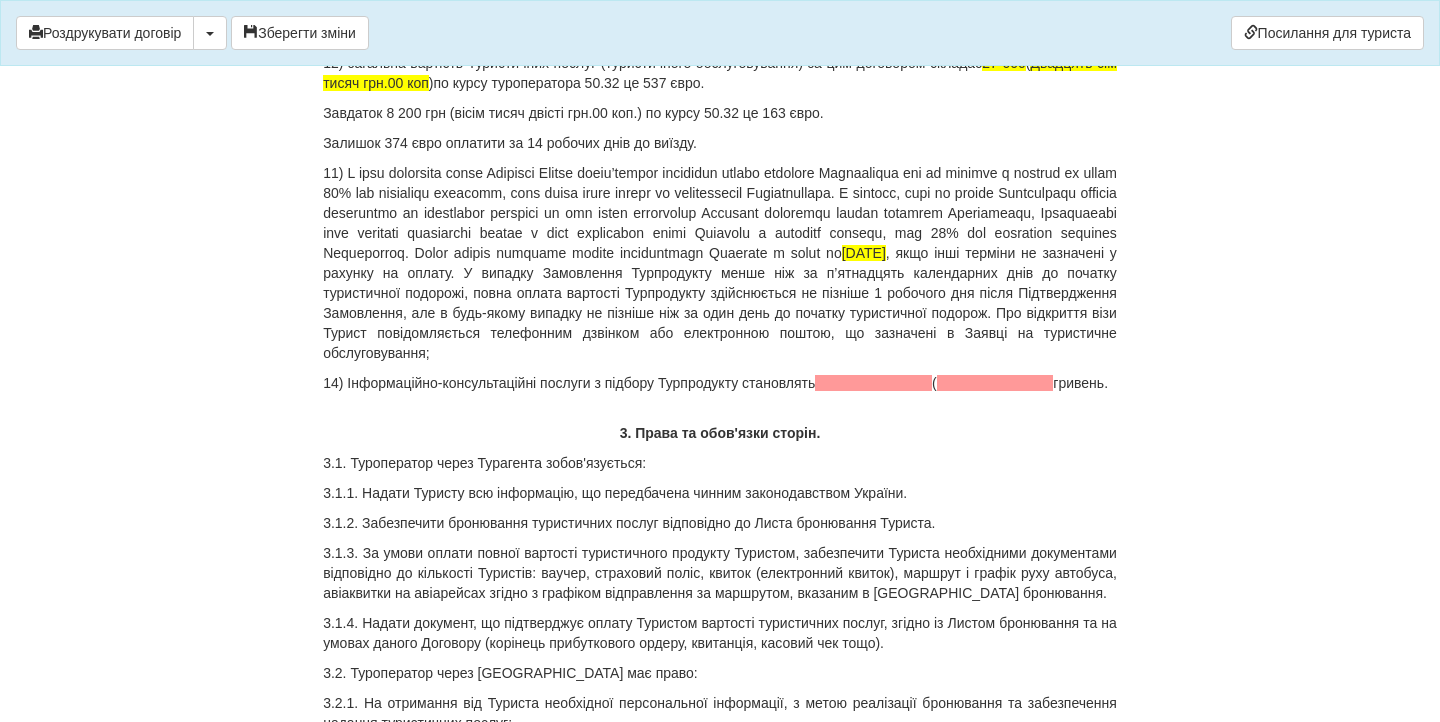 scroll, scrollTop: 2717, scrollLeft: 0, axis: vertical 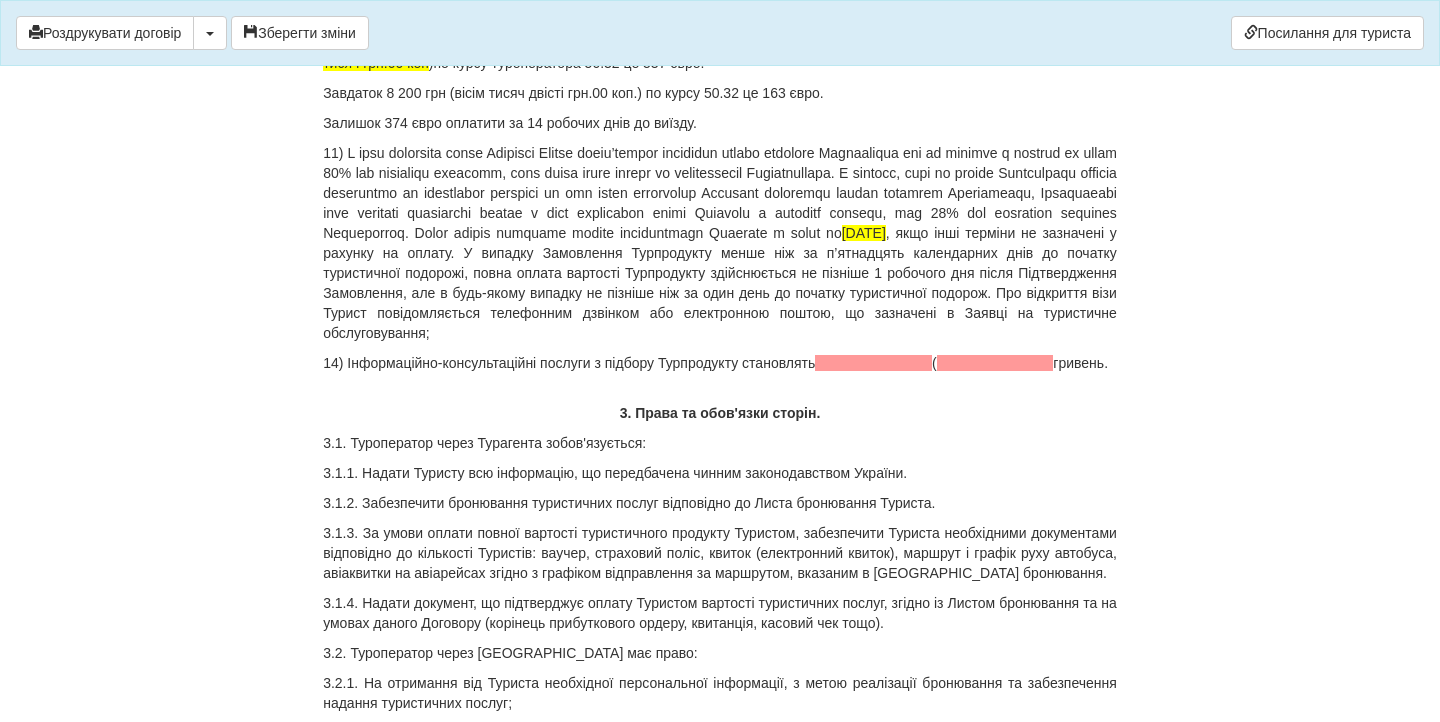 drag, startPoint x: 400, startPoint y: 467, endPoint x: 315, endPoint y: 432, distance: 91.92388 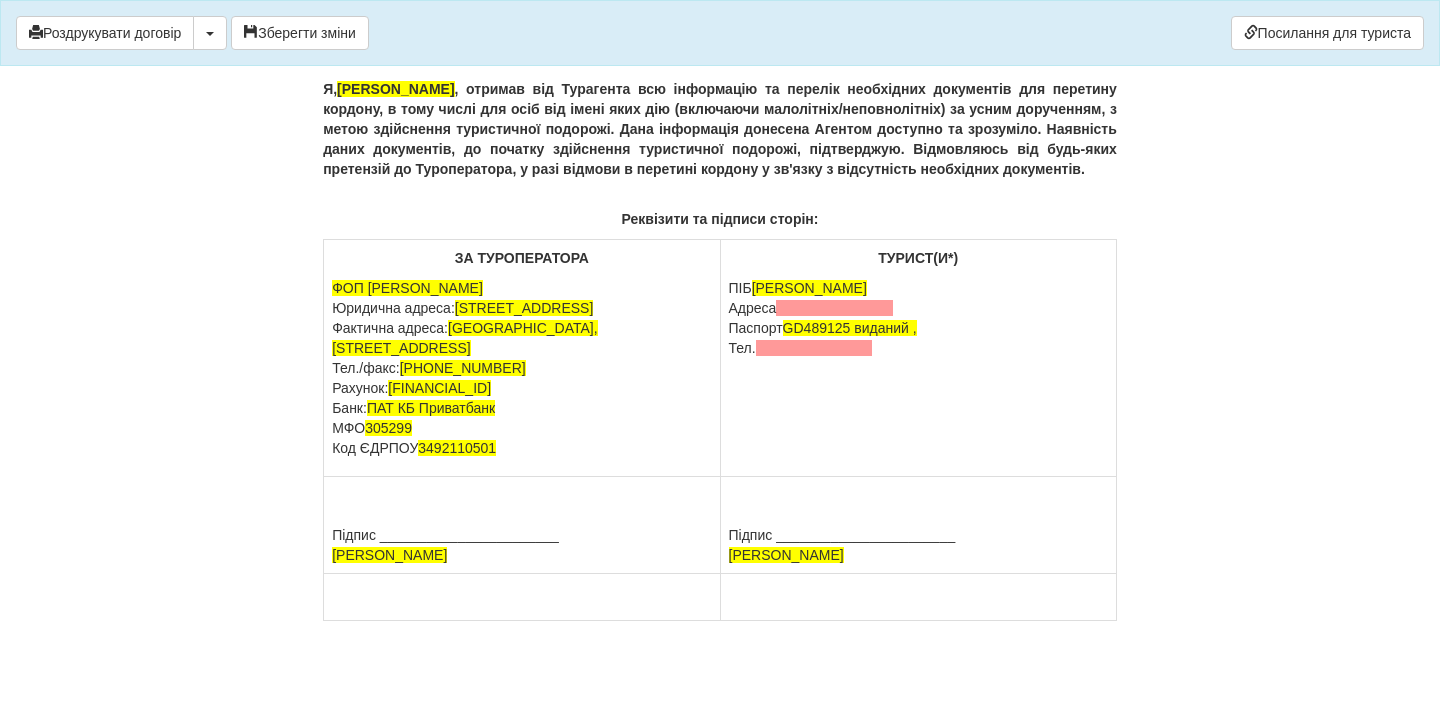 scroll, scrollTop: 12971, scrollLeft: 0, axis: vertical 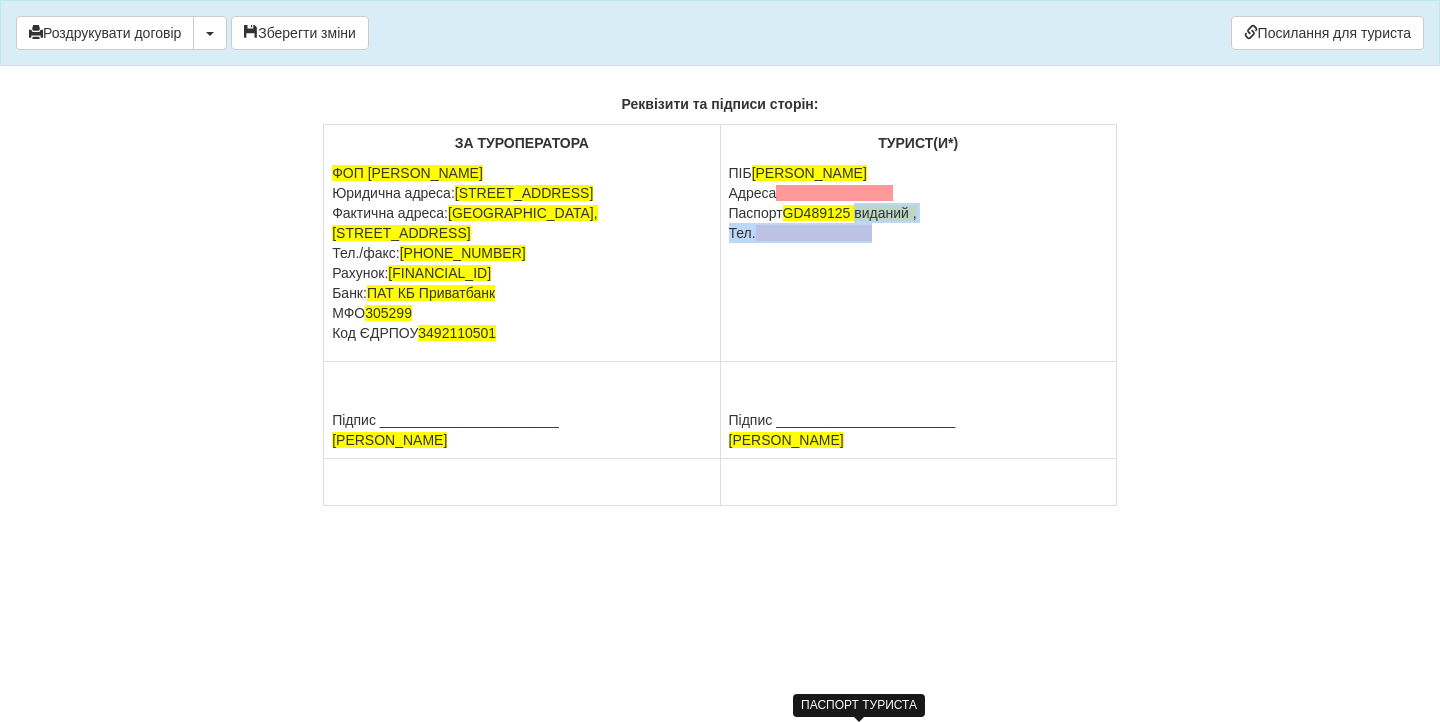 drag, startPoint x: 890, startPoint y: 352, endPoint x: 863, endPoint y: 334, distance: 32.449963 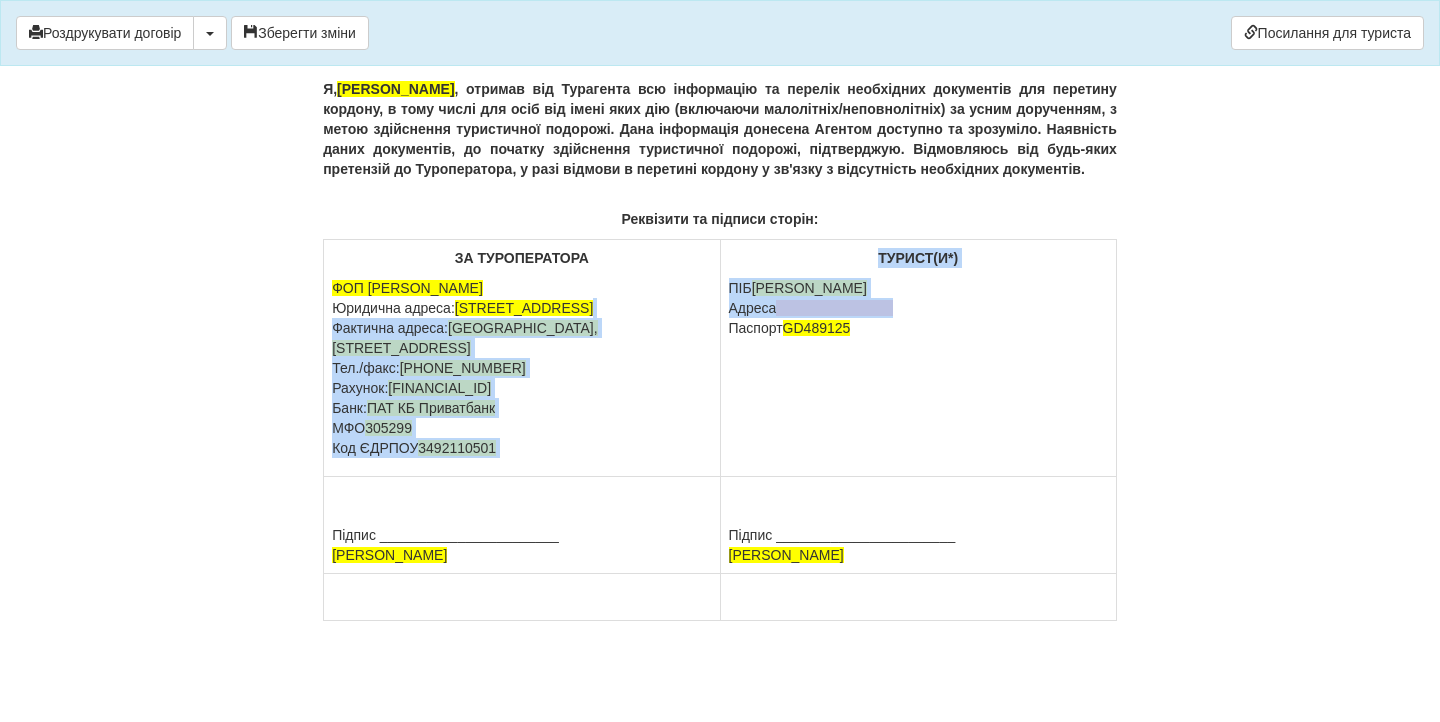 drag, startPoint x: 903, startPoint y: 306, endPoint x: 715, endPoint y: 306, distance: 188 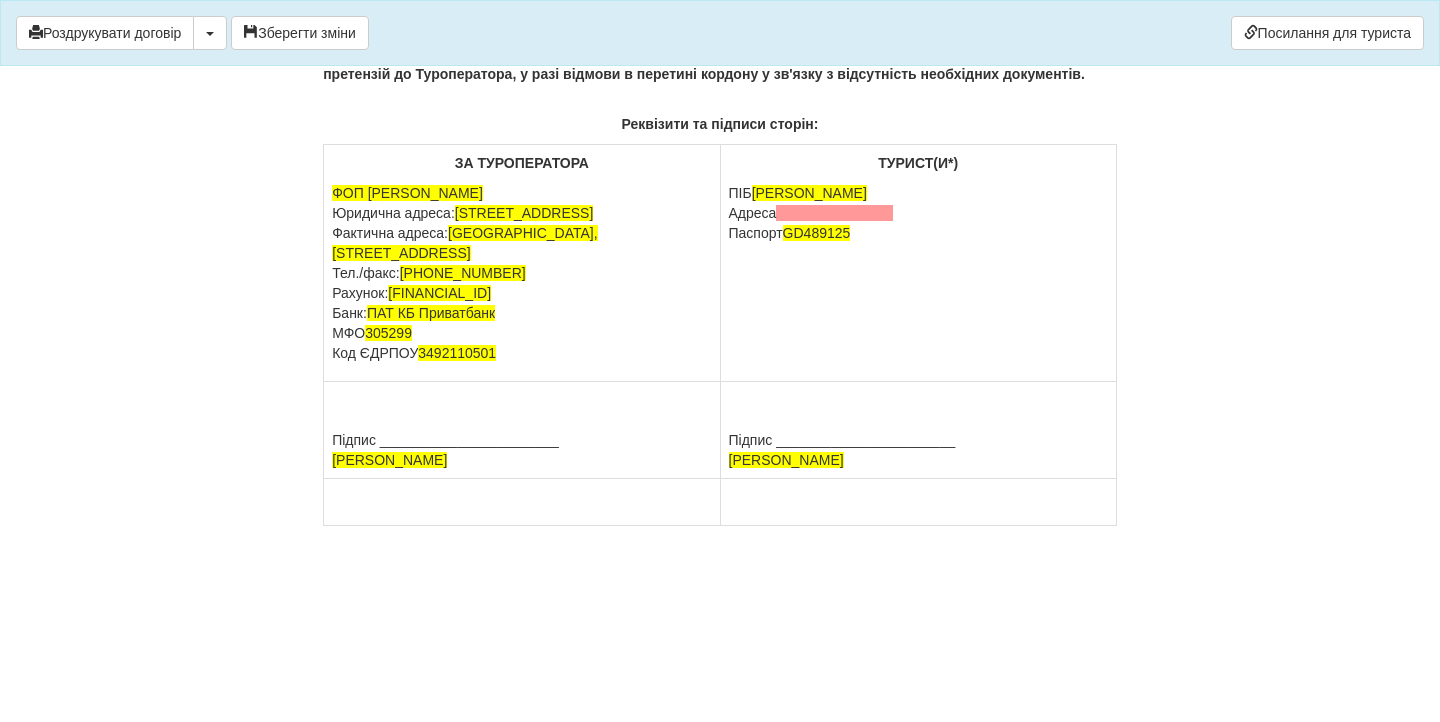 drag, startPoint x: 728, startPoint y: 311, endPoint x: 899, endPoint y: 305, distance: 171.10522 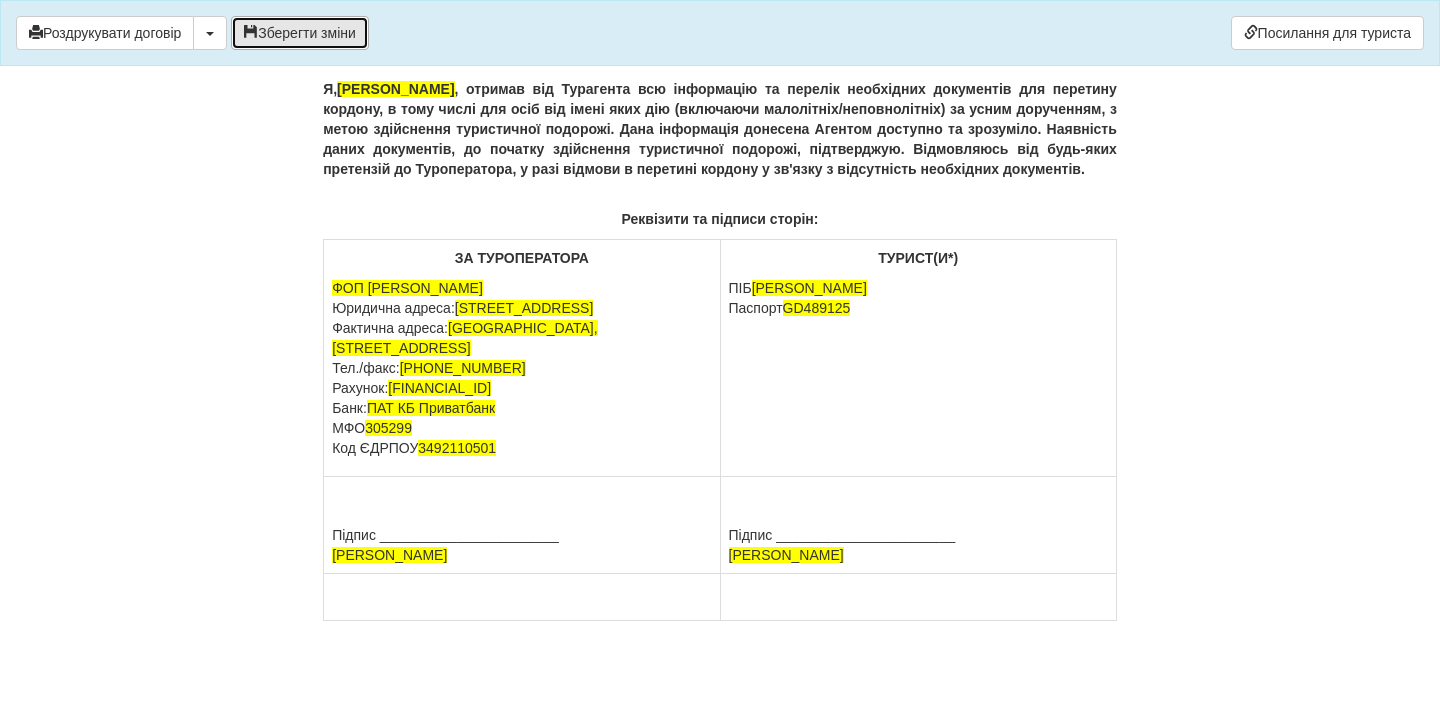 click on "Зберегти зміни" at bounding box center (300, 33) 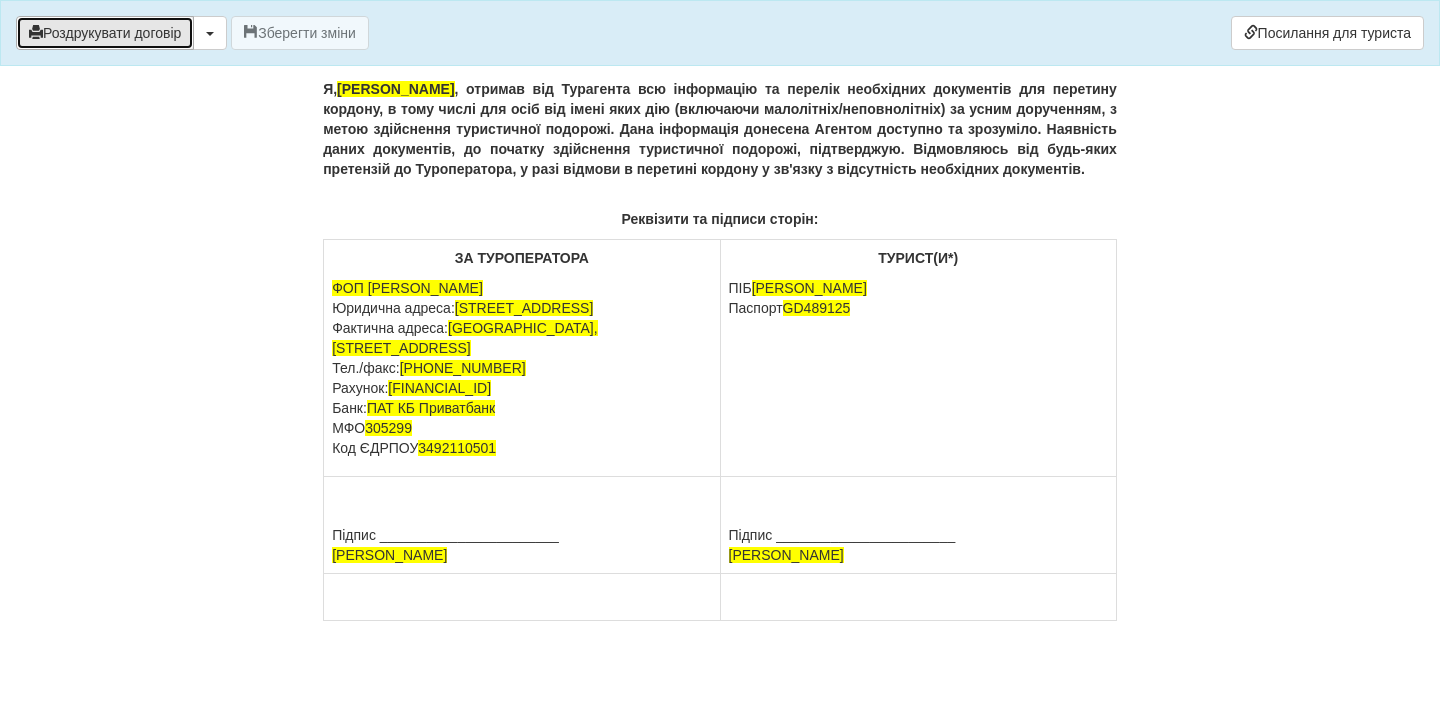 click on "Роздрукувати договір" at bounding box center [105, 33] 